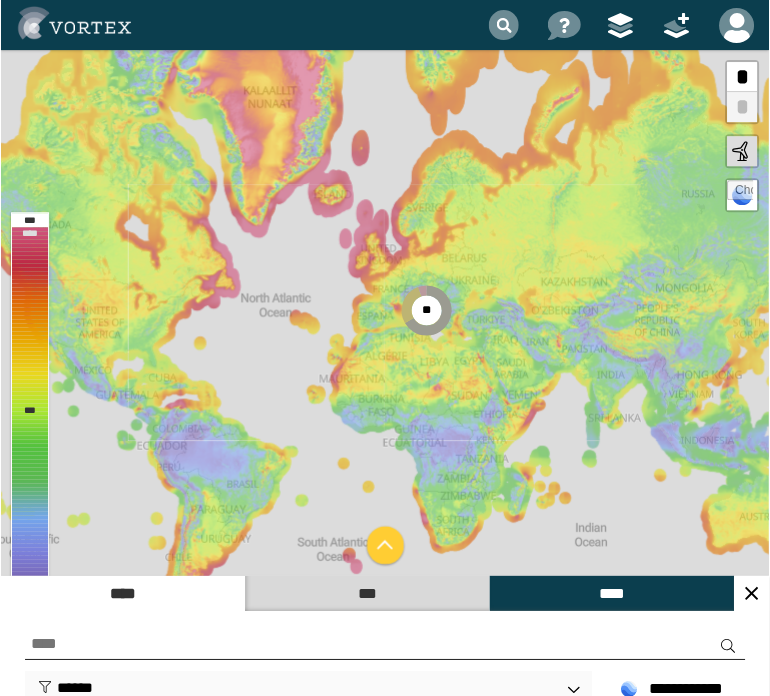 scroll, scrollTop: 0, scrollLeft: 0, axis: both 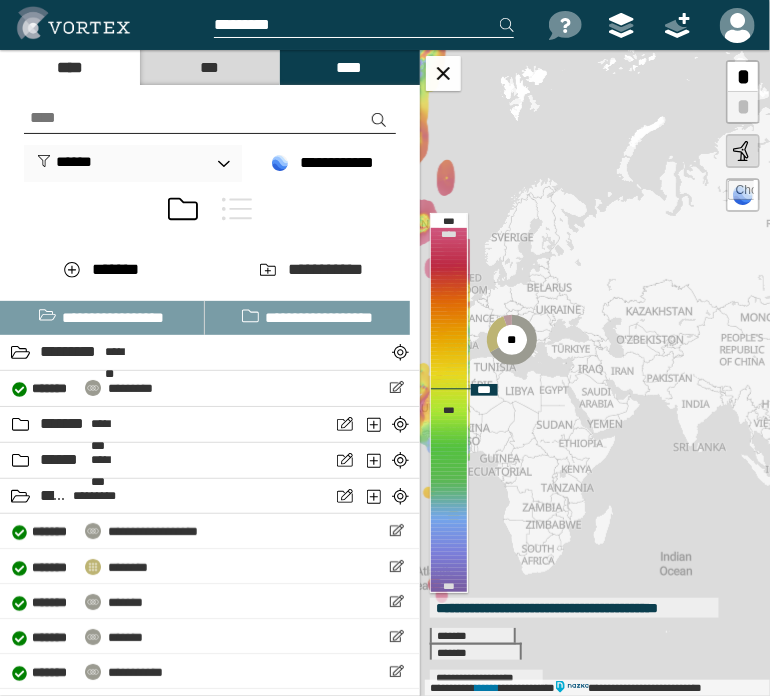 drag, startPoint x: 663, startPoint y: 348, endPoint x: 562, endPoint y: 375, distance: 104.54664 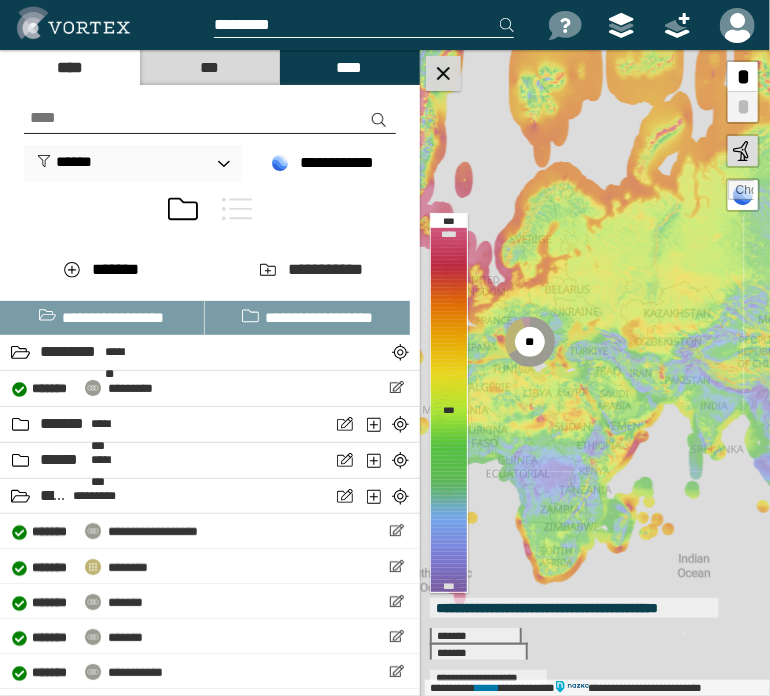 click at bounding box center [443, 73] 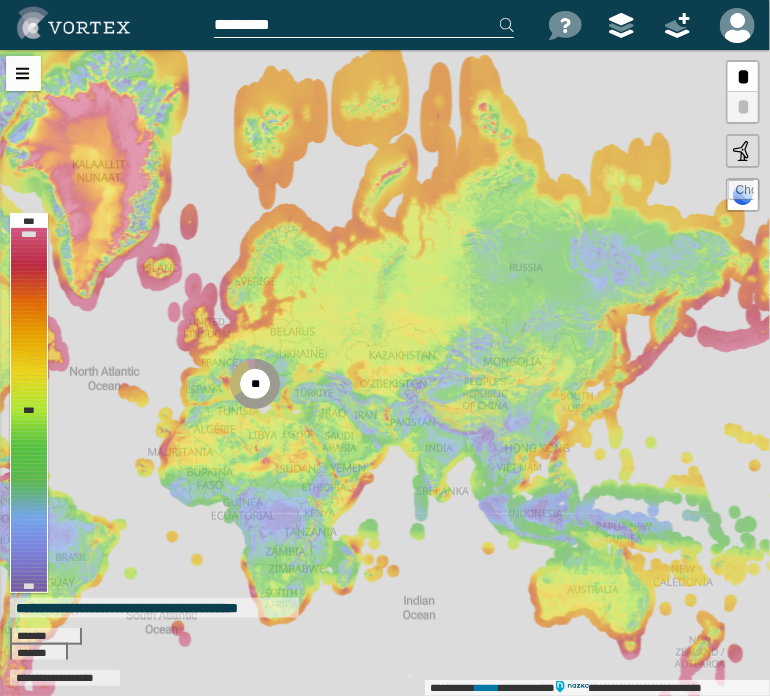 drag, startPoint x: 218, startPoint y: 443, endPoint x: 153, endPoint y: 485, distance: 77.388626 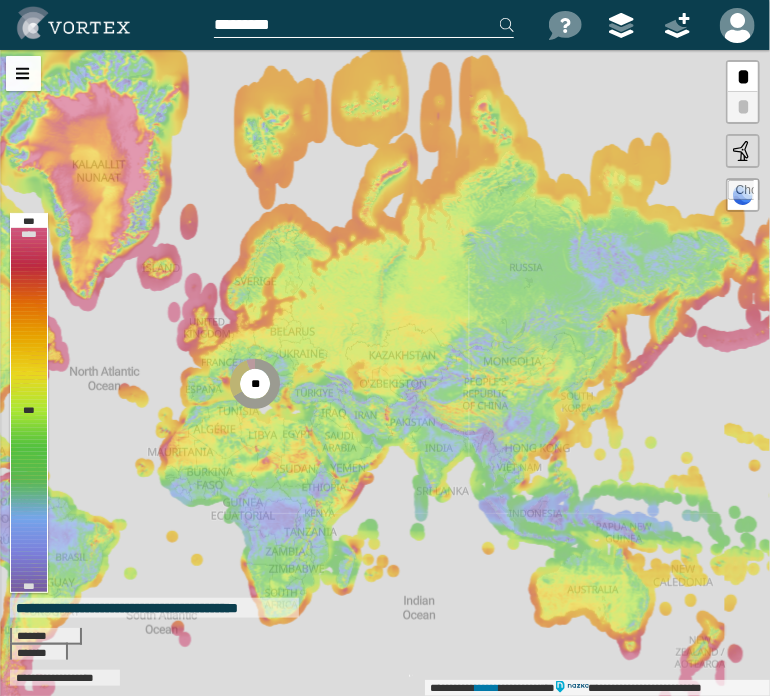 click on "**********" at bounding box center (385, 373) 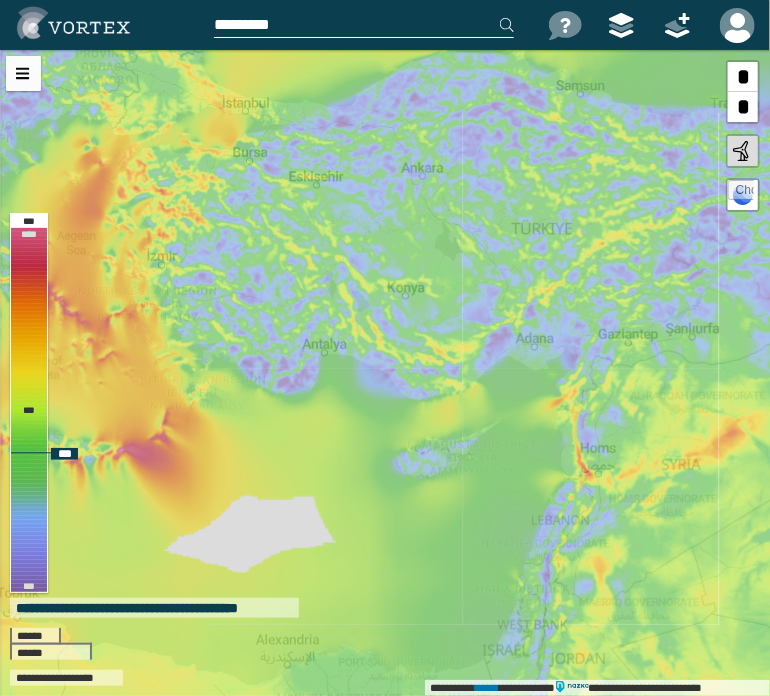 drag, startPoint x: 147, startPoint y: 330, endPoint x: 322, endPoint y: 365, distance: 178.46568 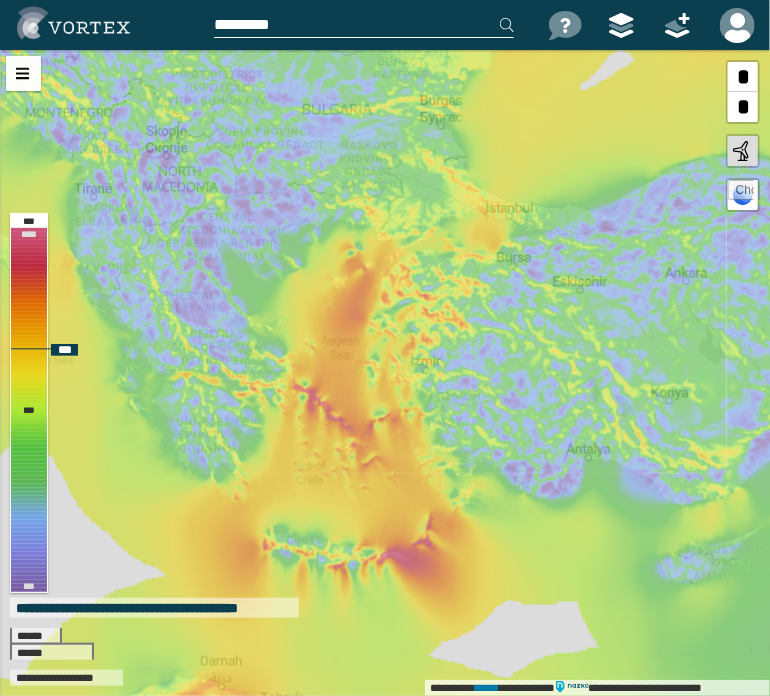 drag, startPoint x: 186, startPoint y: 384, endPoint x: 432, endPoint y: 488, distance: 267.0805 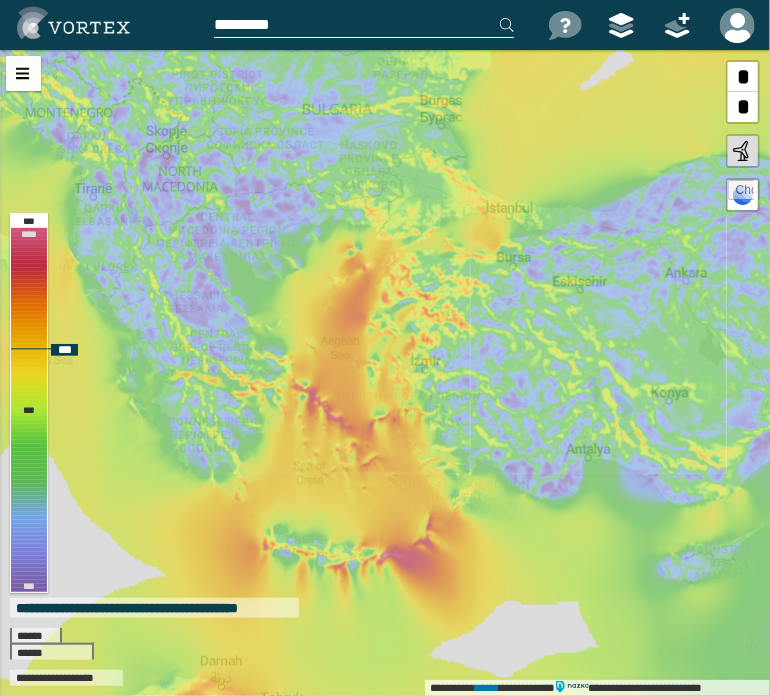 click on "**********" at bounding box center [385, 373] 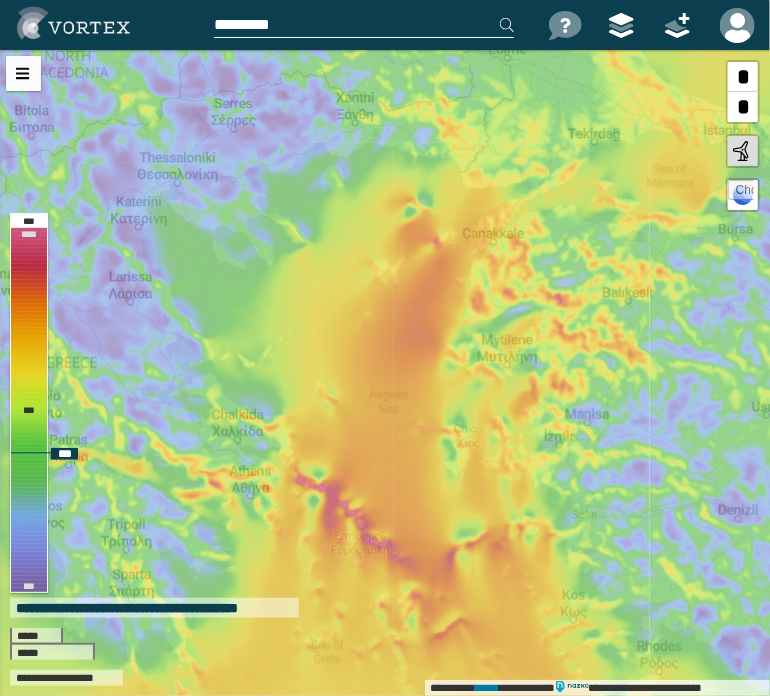drag, startPoint x: 266, startPoint y: 303, endPoint x: 243, endPoint y: 442, distance: 140.89003 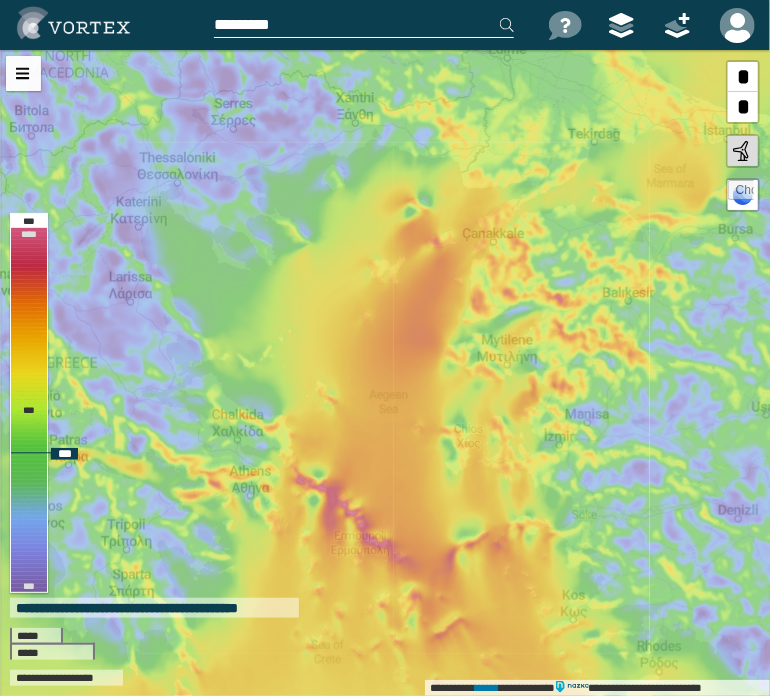 click on "**********" at bounding box center (385, 373) 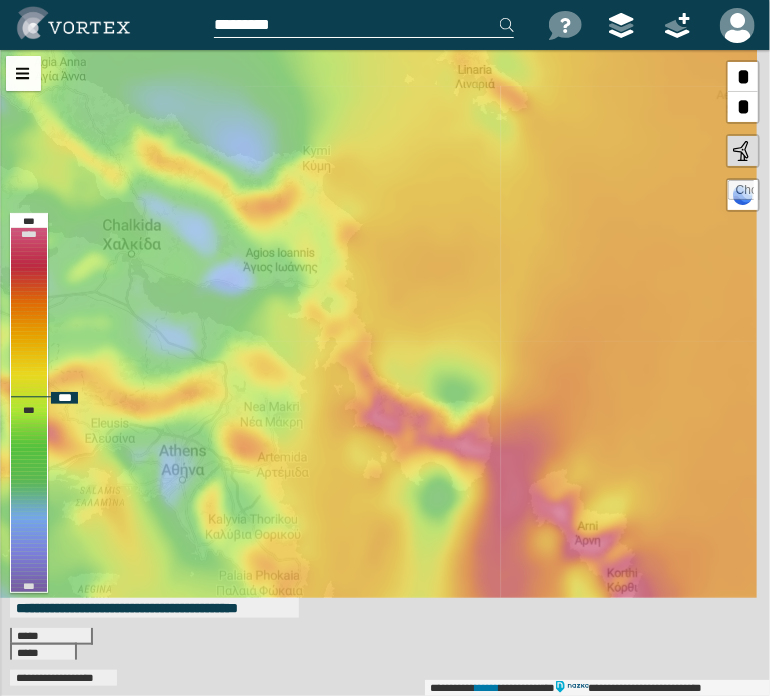 drag, startPoint x: 405, startPoint y: 478, endPoint x: 314, endPoint y: 295, distance: 204.3771 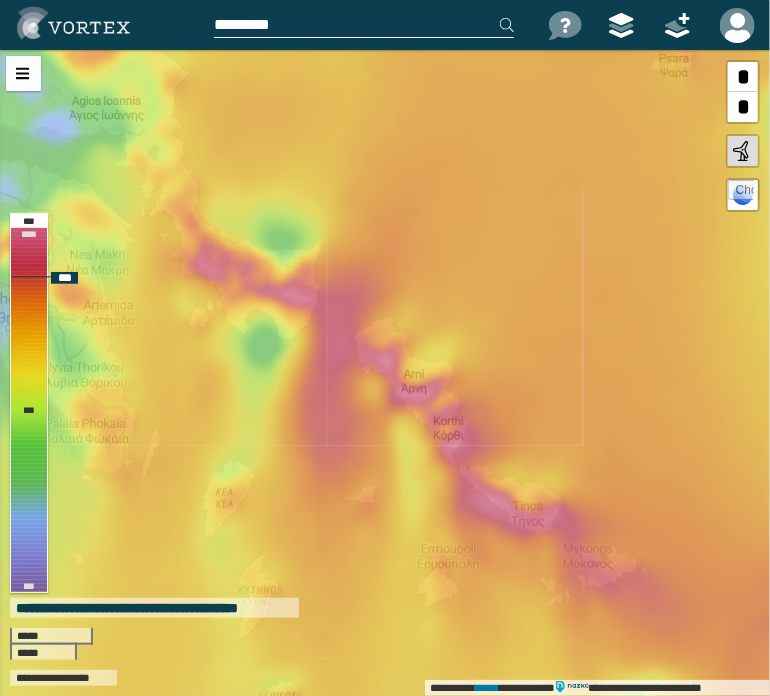 drag, startPoint x: 404, startPoint y: 411, endPoint x: 243, endPoint y: 276, distance: 210.1095 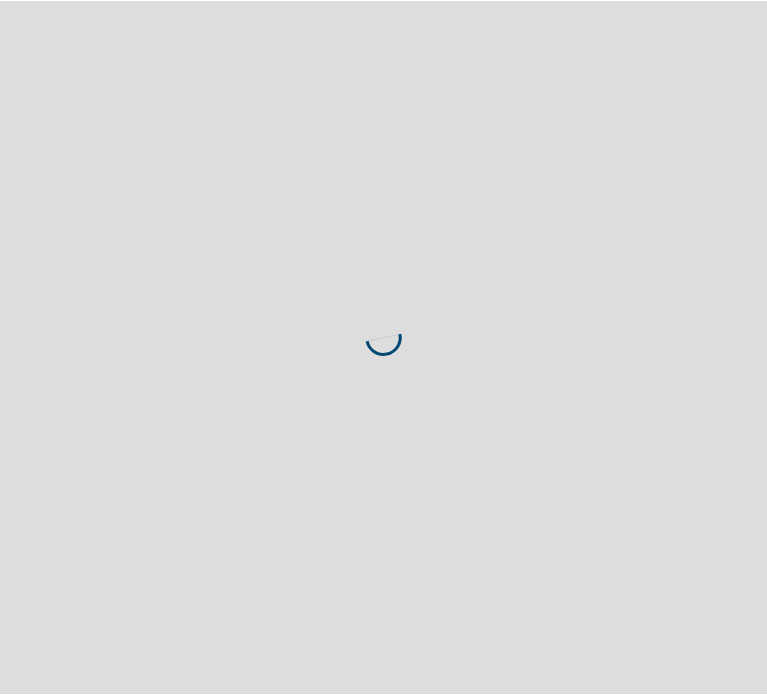 scroll, scrollTop: 0, scrollLeft: 0, axis: both 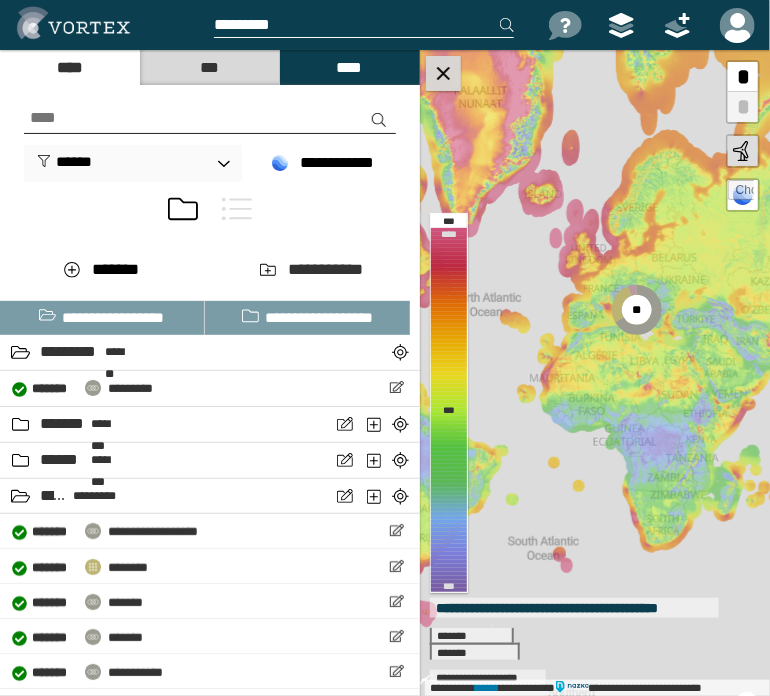 click at bounding box center (443, 73) 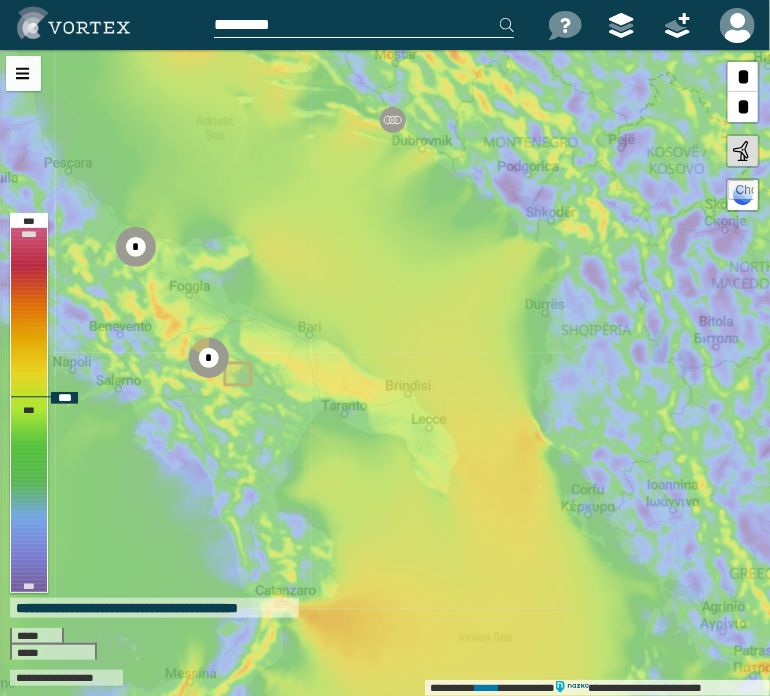 drag, startPoint x: 146, startPoint y: 411, endPoint x: 405, endPoint y: 309, distance: 278.36127 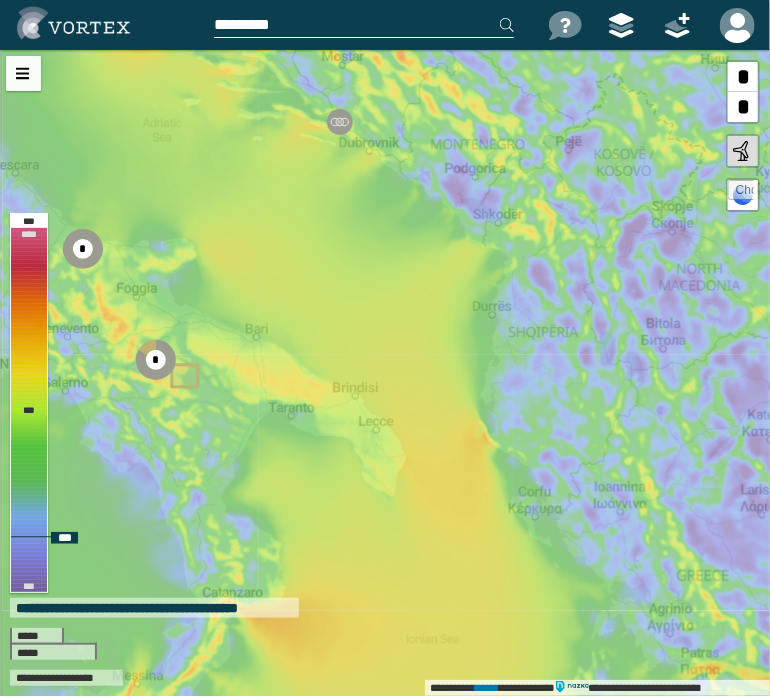 drag, startPoint x: 700, startPoint y: 368, endPoint x: 333, endPoint y: 353, distance: 367.3064 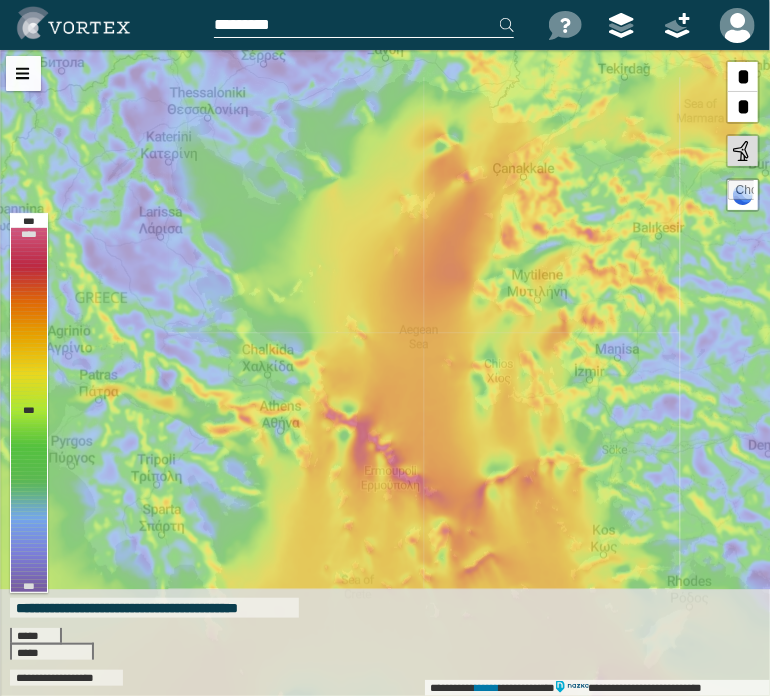 drag, startPoint x: 488, startPoint y: 315, endPoint x: 372, endPoint y: 44, distance: 294.78296 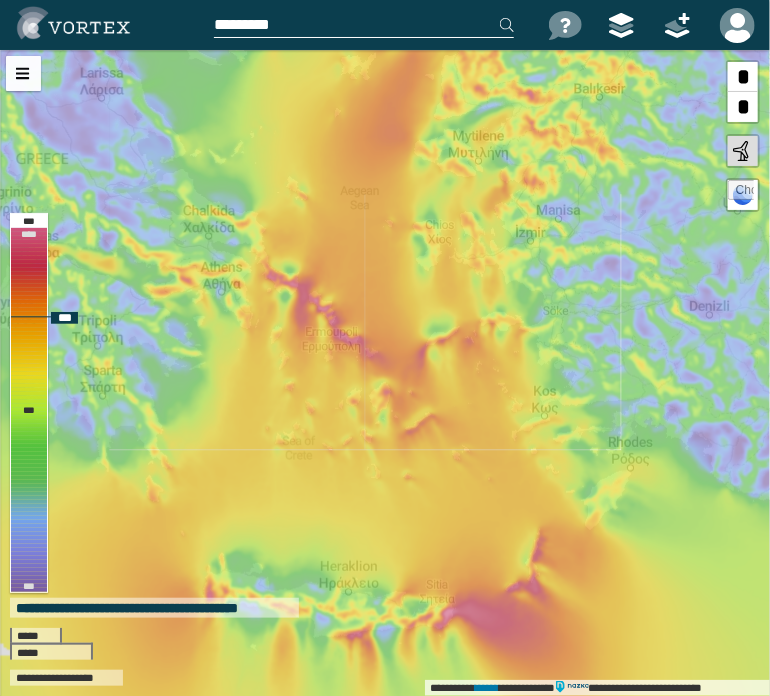 drag, startPoint x: 368, startPoint y: 415, endPoint x: 323, endPoint y: 271, distance: 150.8675 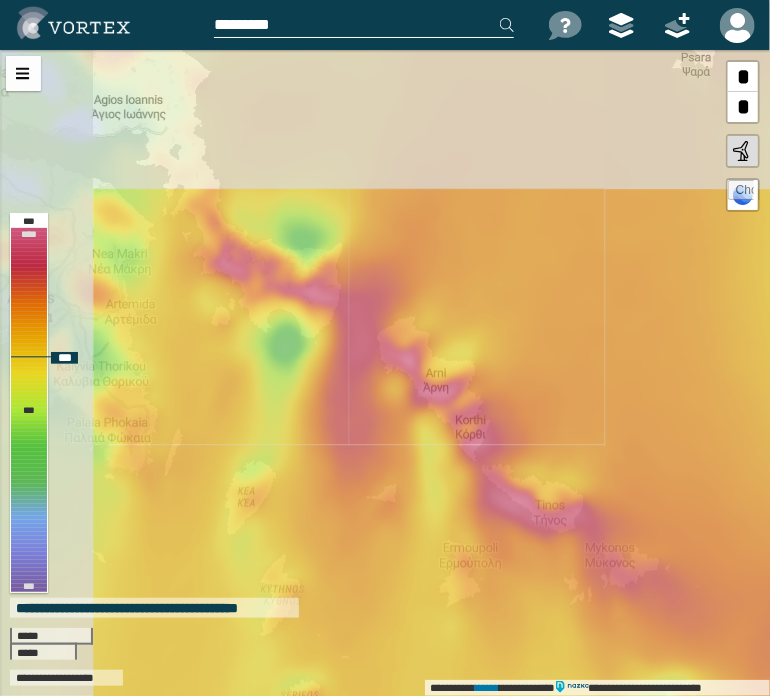 drag, startPoint x: 333, startPoint y: 298, endPoint x: 432, endPoint y: 427, distance: 162.60997 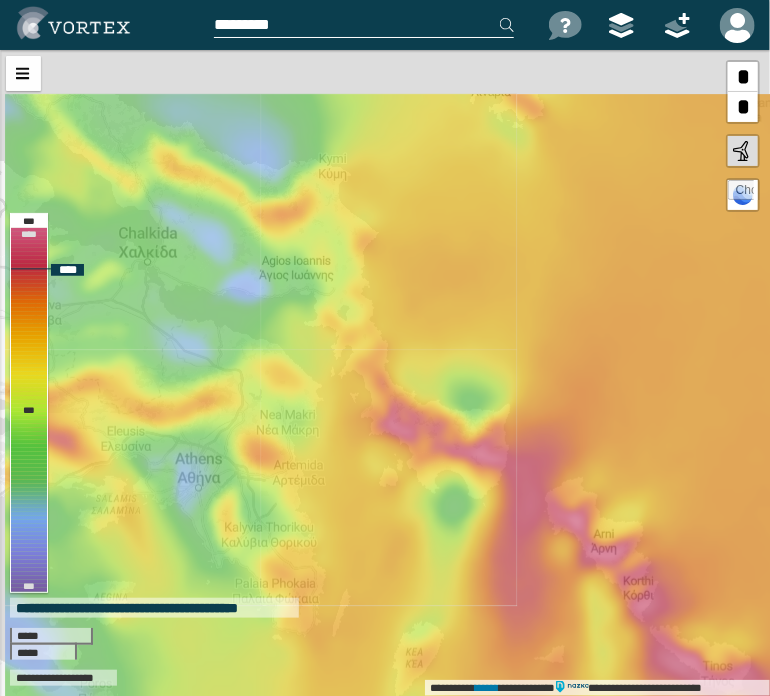 drag, startPoint x: 337, startPoint y: 356, endPoint x: 507, endPoint y: 518, distance: 234.82759 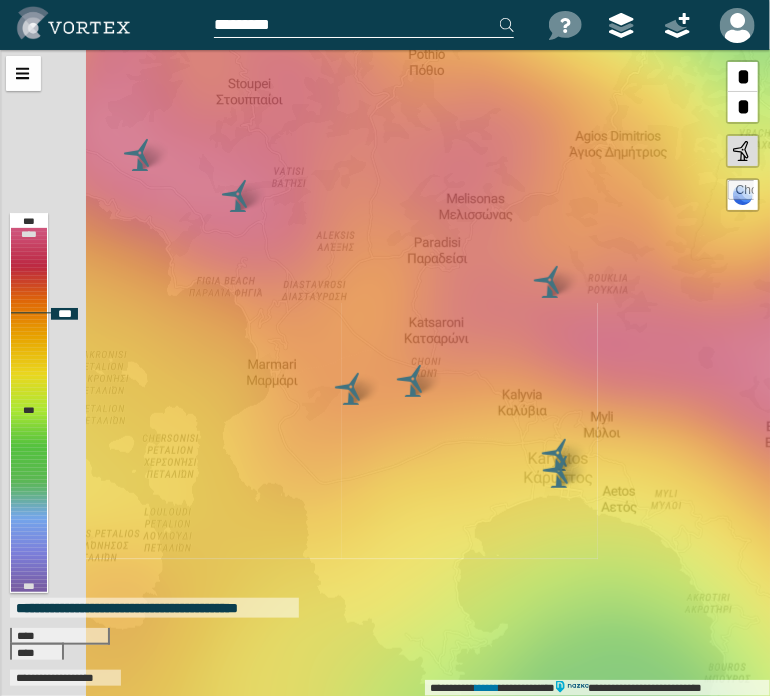 drag, startPoint x: 320, startPoint y: 397, endPoint x: 424, endPoint y: 415, distance: 105.546196 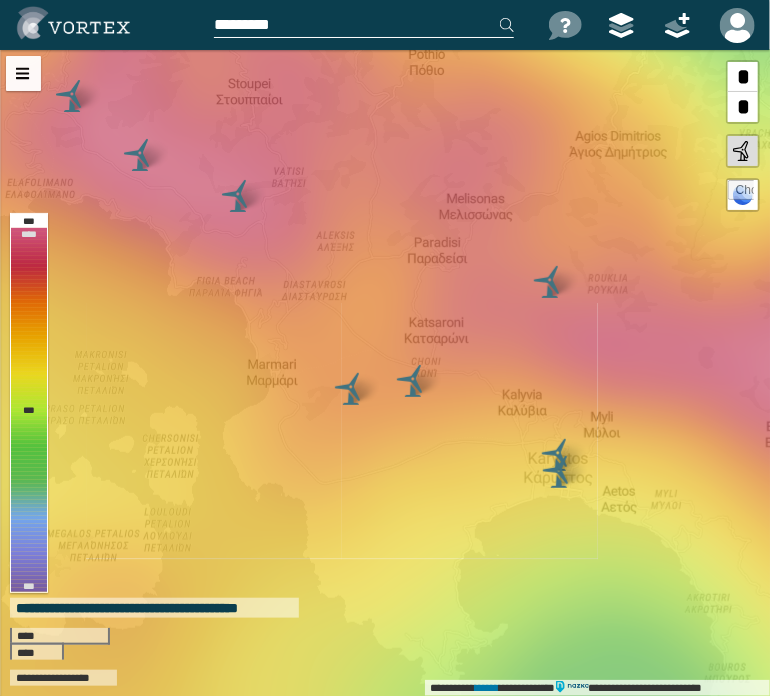 click at bounding box center (364, 25) 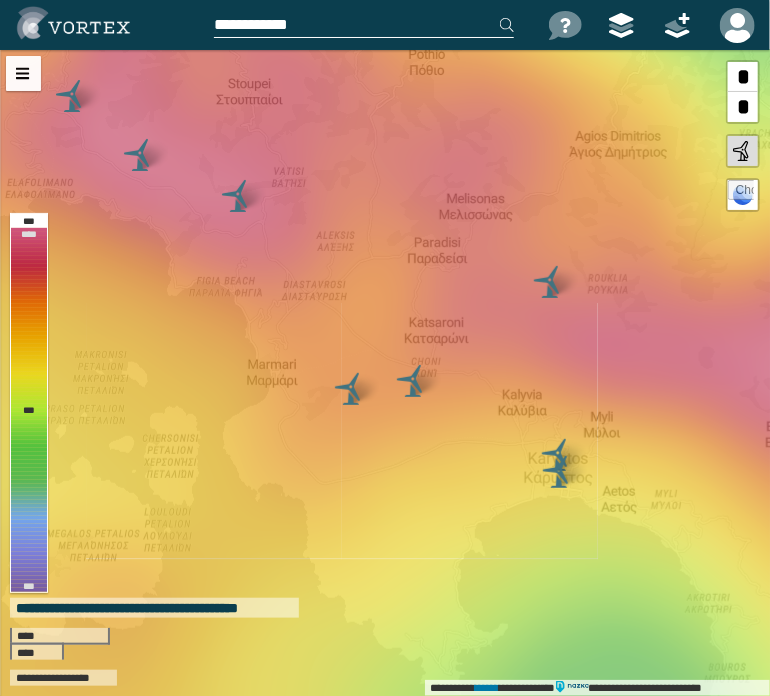 click on "**********" at bounding box center (364, 25) 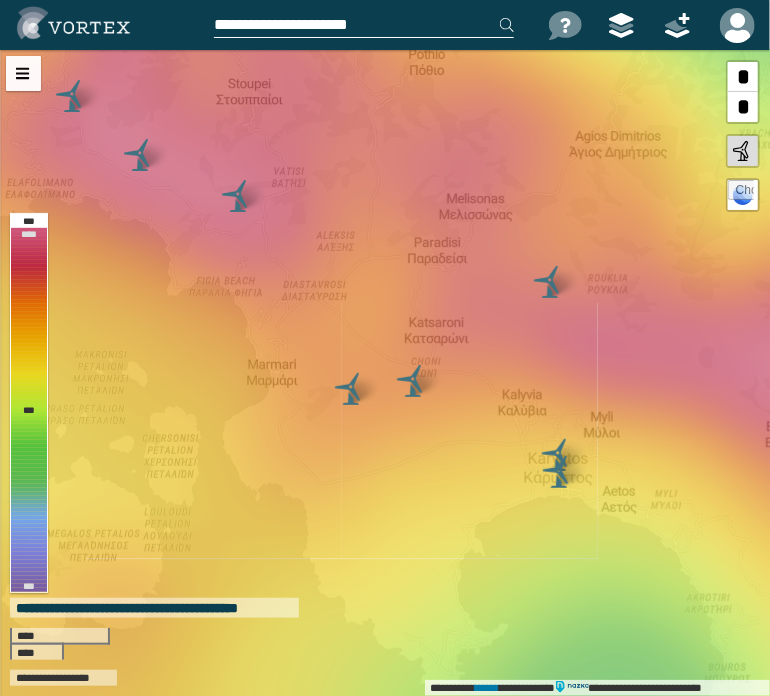 click on "**********" at bounding box center [364, 25] 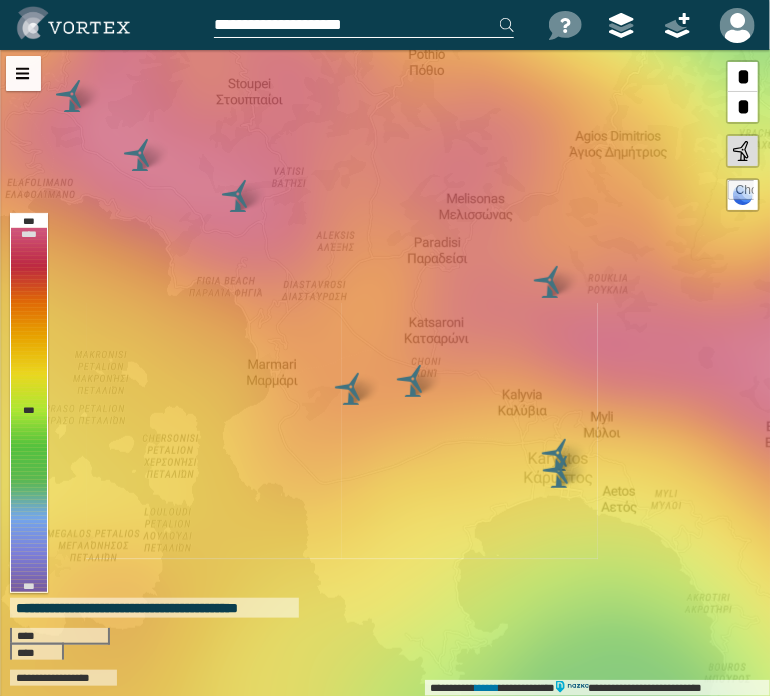 click on "**********" at bounding box center (364, 25) 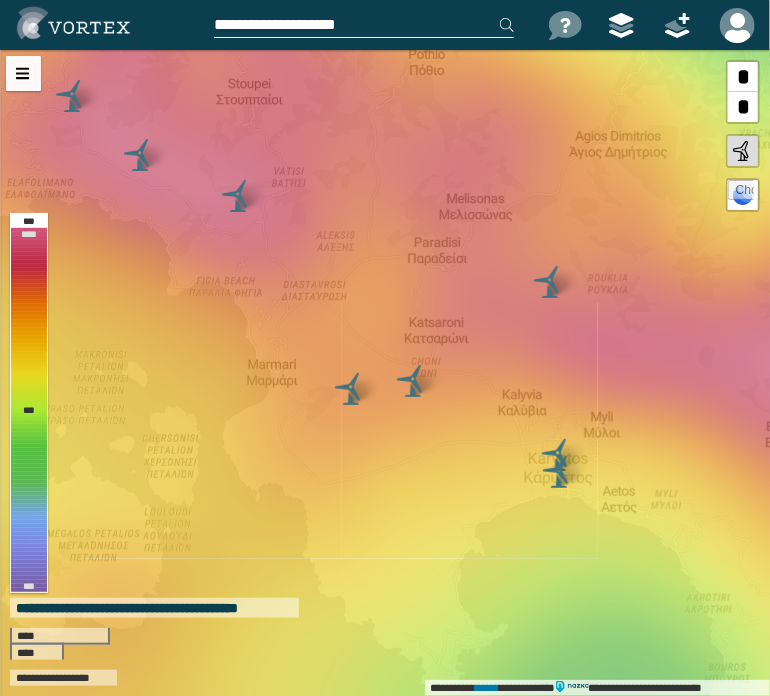 type on "**********" 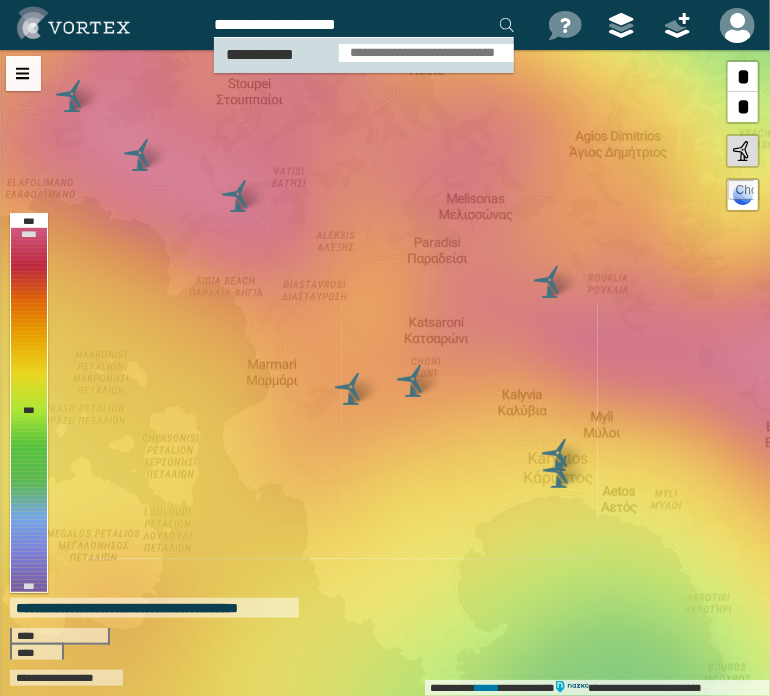 click on "**********" at bounding box center [426, 53] 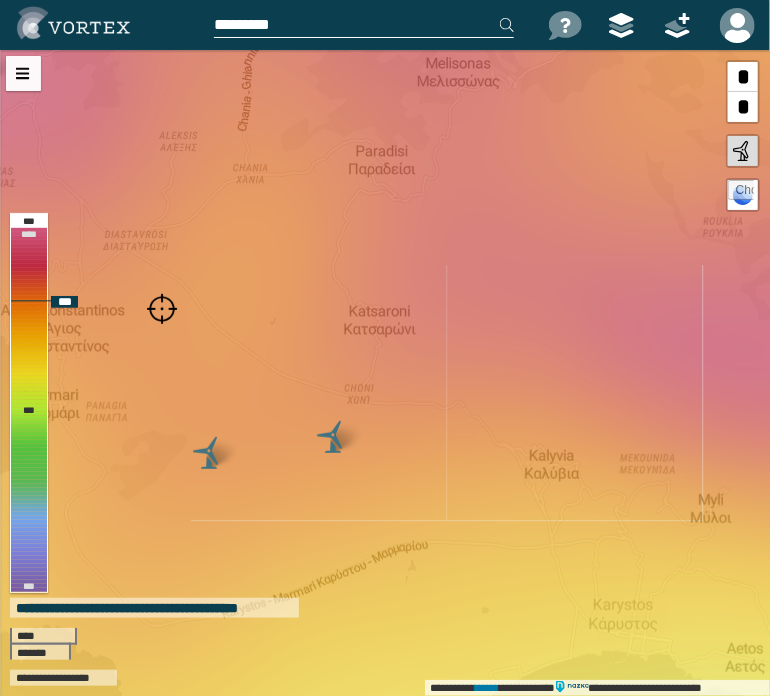 drag, startPoint x: 332, startPoint y: 389, endPoint x: 73, endPoint y: 350, distance: 261.91983 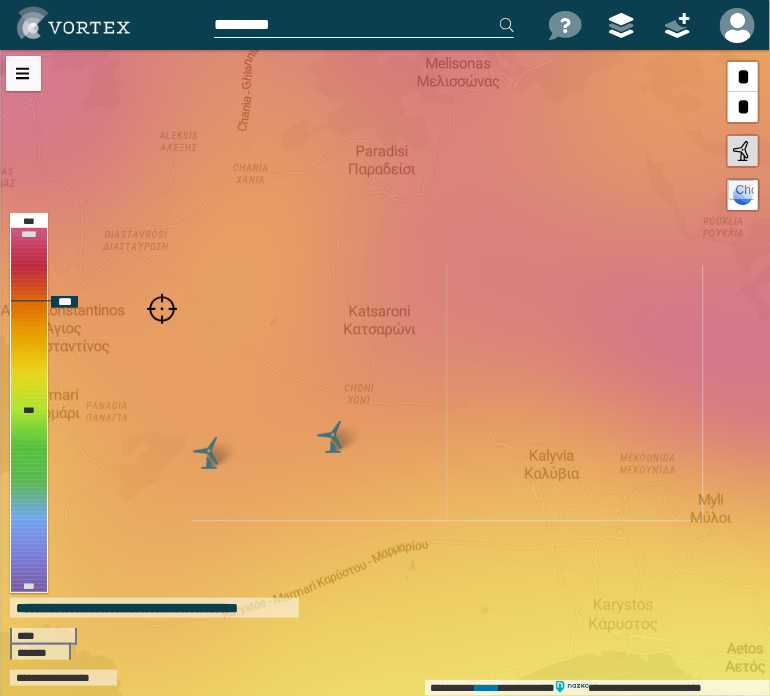 click on "**********" at bounding box center (385, 373) 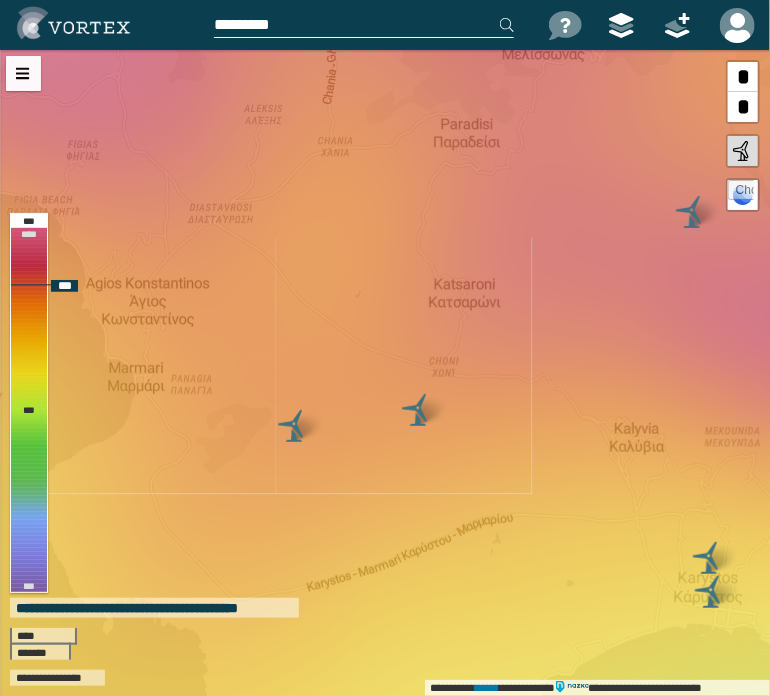 drag, startPoint x: 562, startPoint y: 380, endPoint x: 647, endPoint y: 353, distance: 89.1852 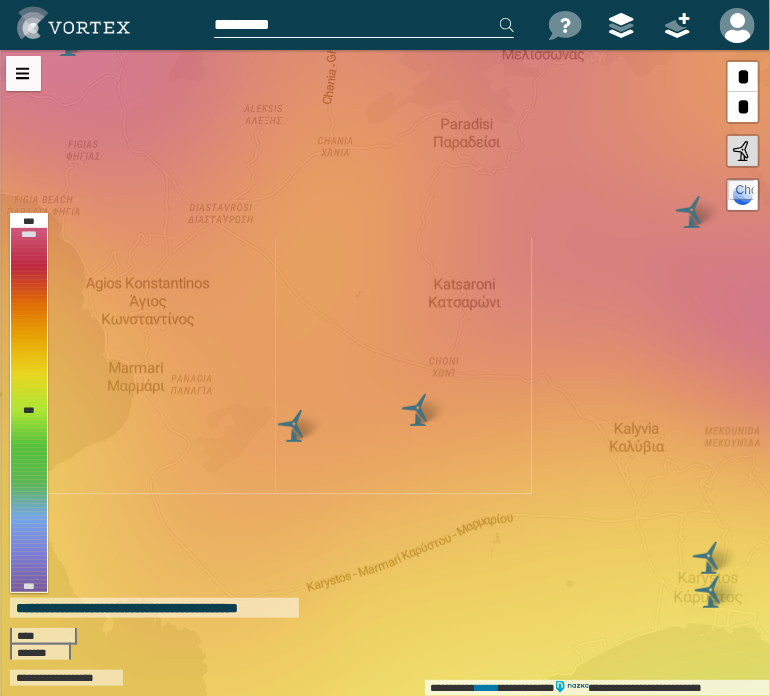 click at bounding box center (377, 25) 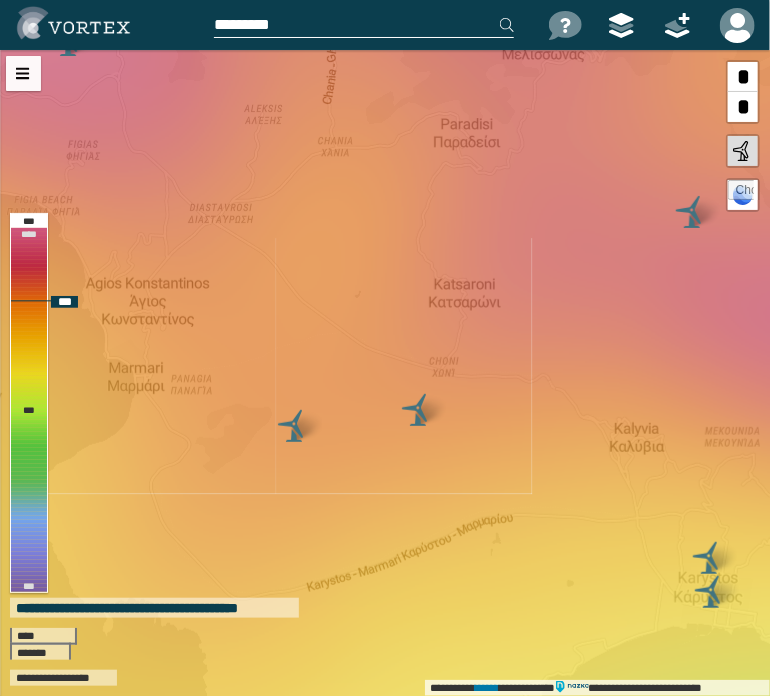 click on "**********" at bounding box center (385, 373) 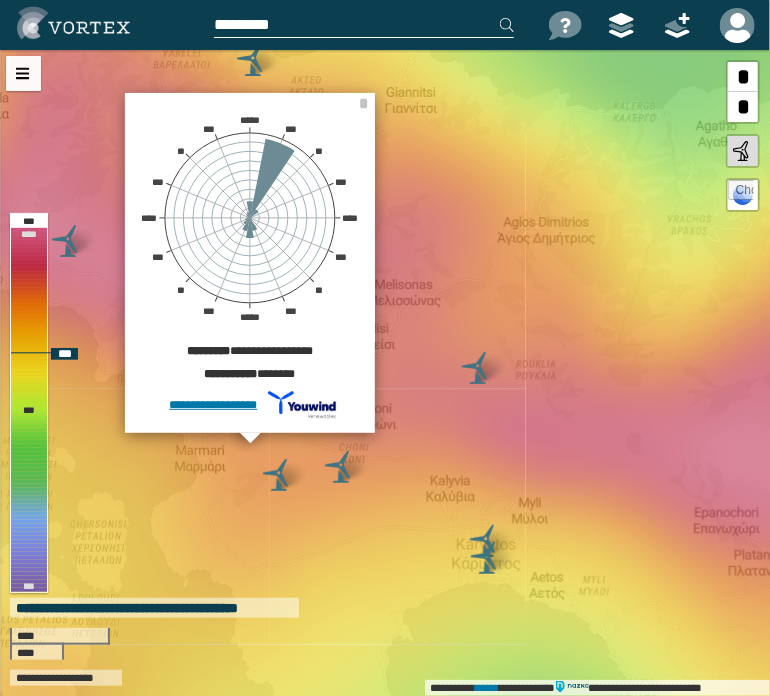 click on "**********" at bounding box center (385, 373) 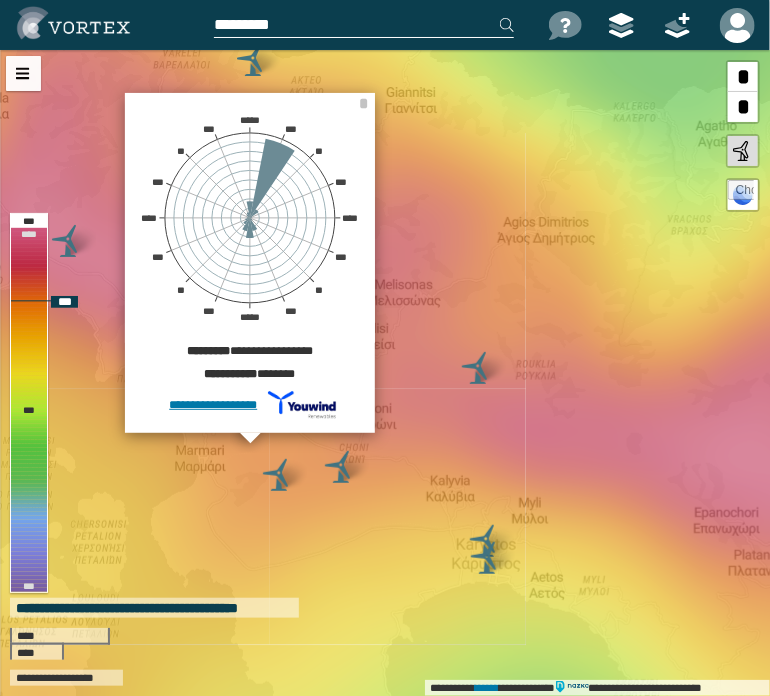 click at bounding box center [279, 475] 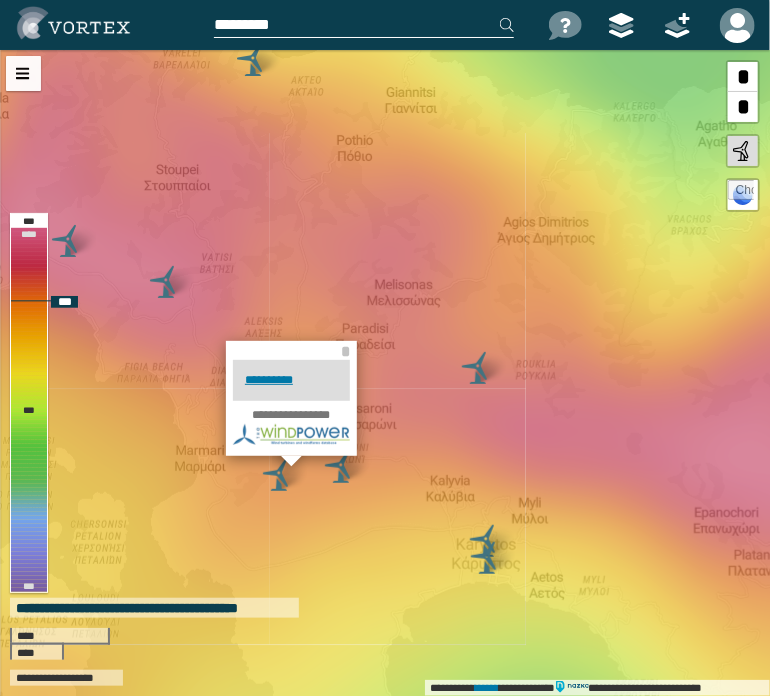 click at bounding box center [341, 467] 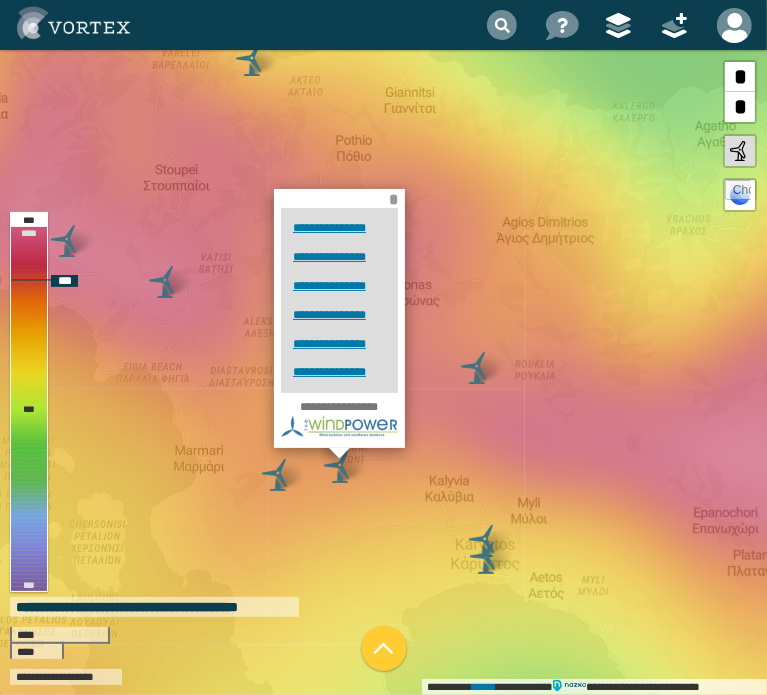 click on "*" at bounding box center [393, 199] 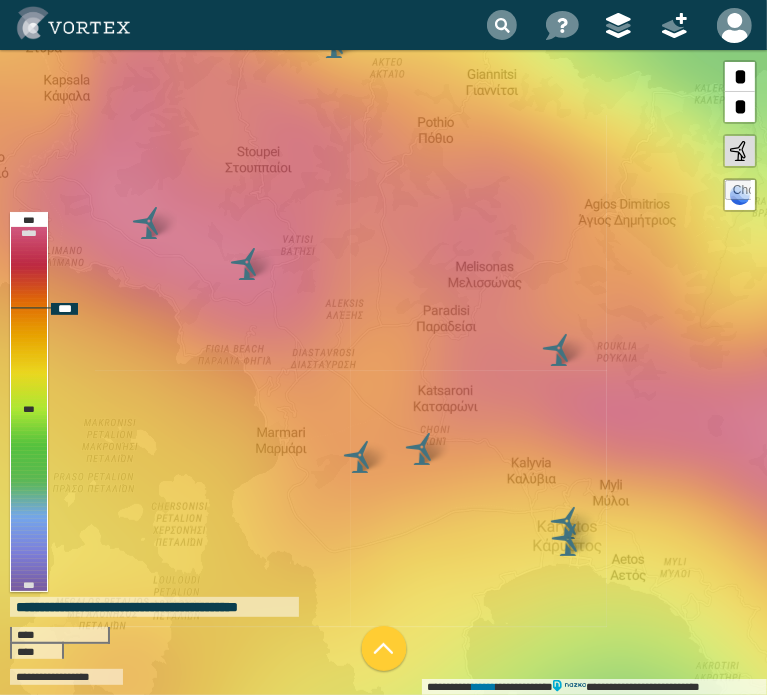 drag, startPoint x: 216, startPoint y: 518, endPoint x: 440, endPoint y: 389, distance: 258.48984 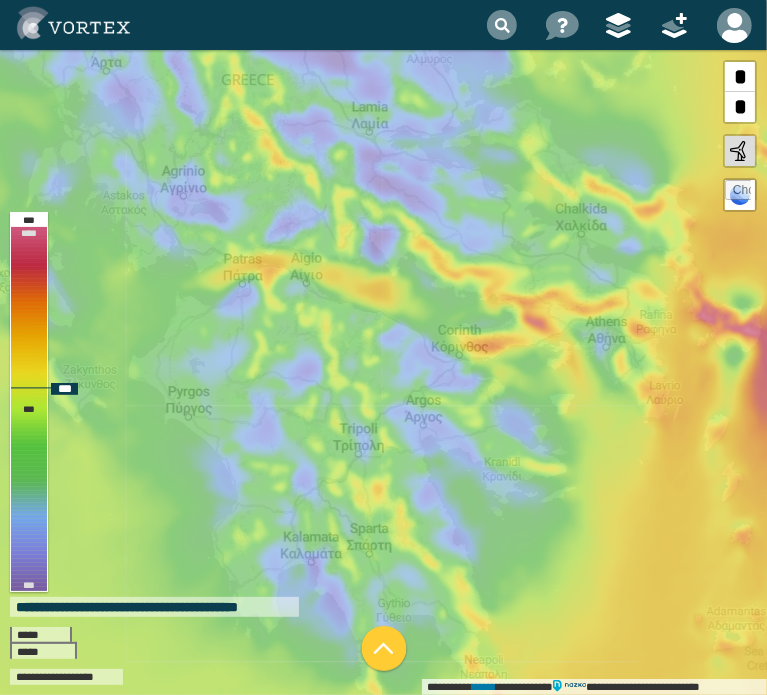 drag, startPoint x: 253, startPoint y: 495, endPoint x: 647, endPoint y: 376, distance: 411.57867 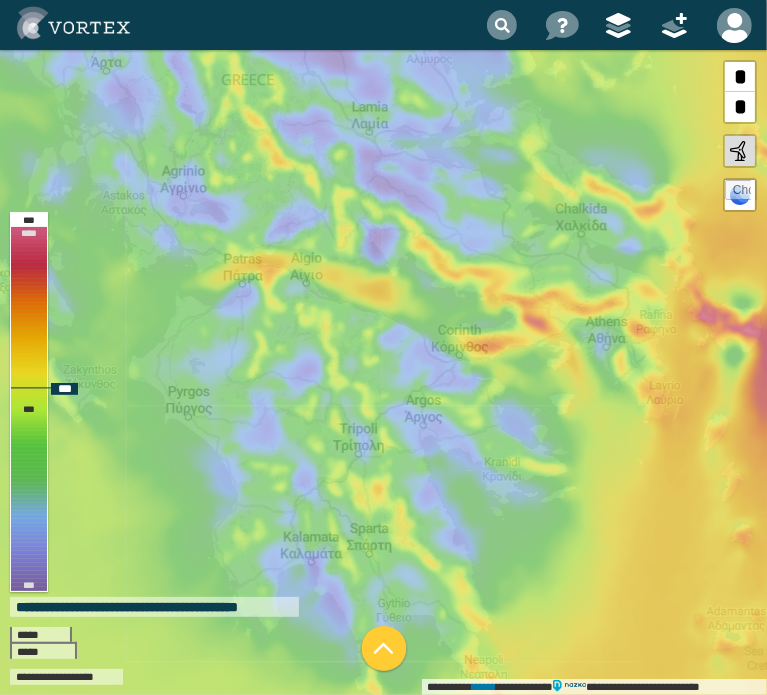 click on "**********" at bounding box center (383, 372) 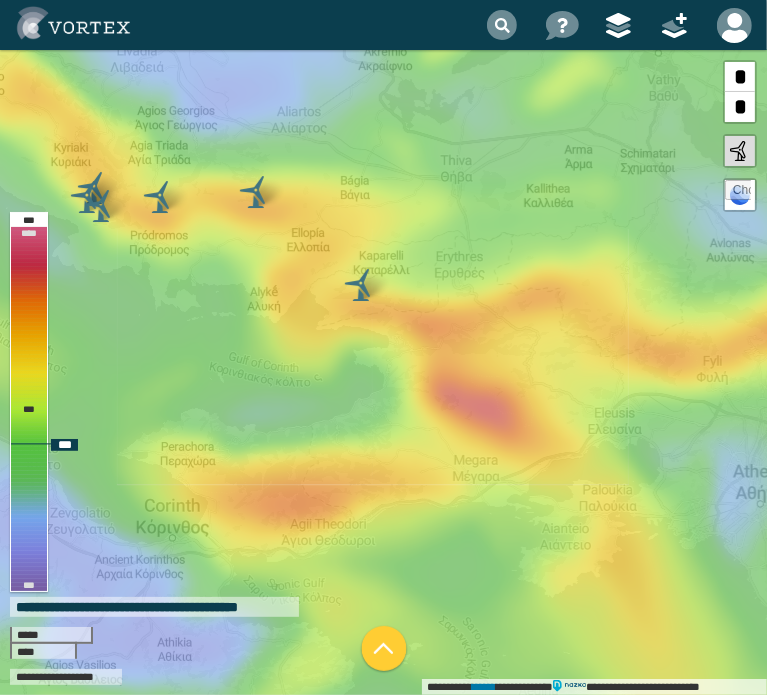 drag, startPoint x: 512, startPoint y: 378, endPoint x: 156, endPoint y: 370, distance: 356.08987 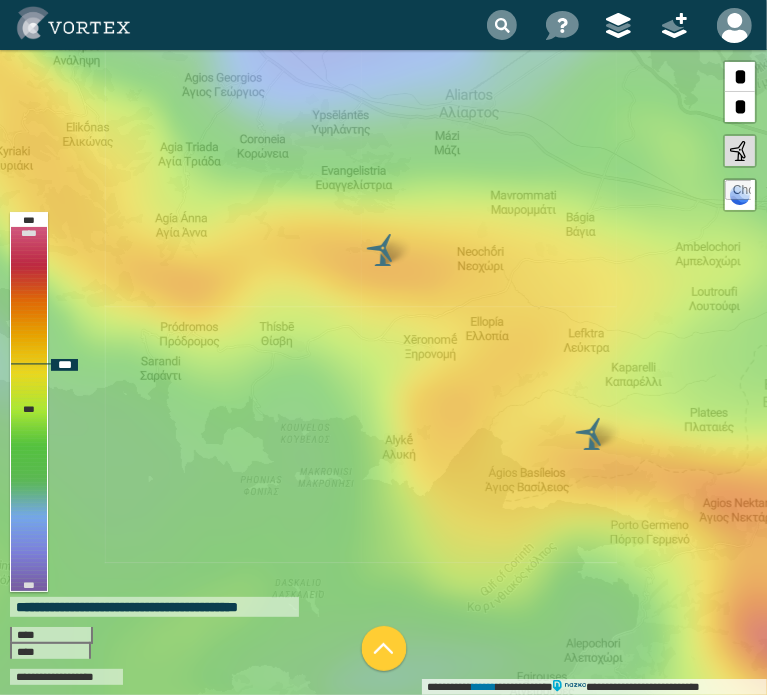 drag, startPoint x: 232, startPoint y: 351, endPoint x: 449, endPoint y: 507, distance: 267.25455 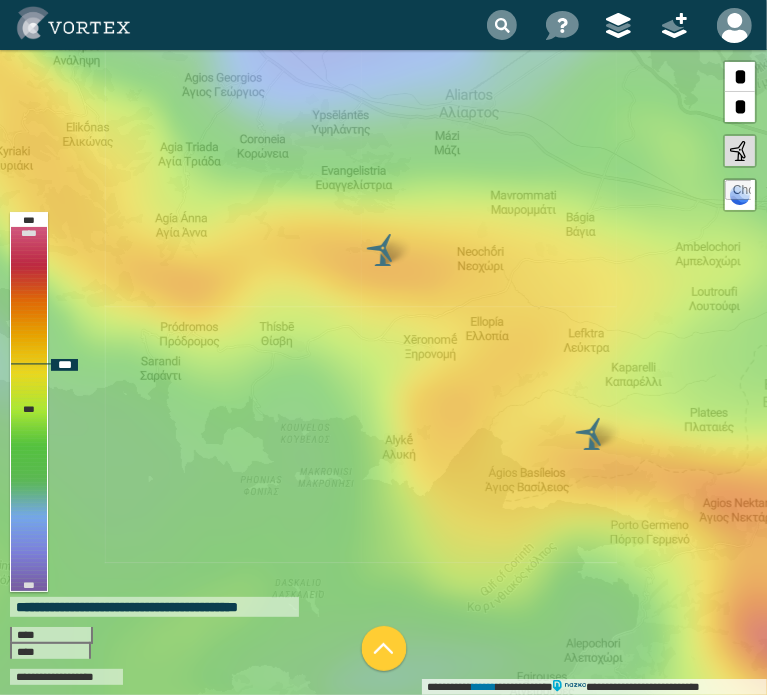 click on "**********" at bounding box center (383, 372) 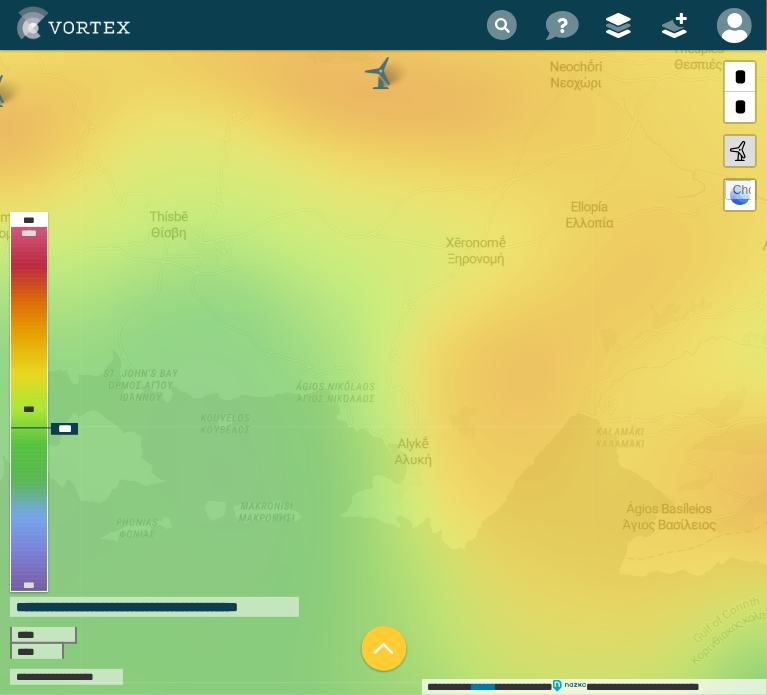 drag, startPoint x: 183, startPoint y: 413, endPoint x: 39, endPoint y: 315, distance: 174.1838 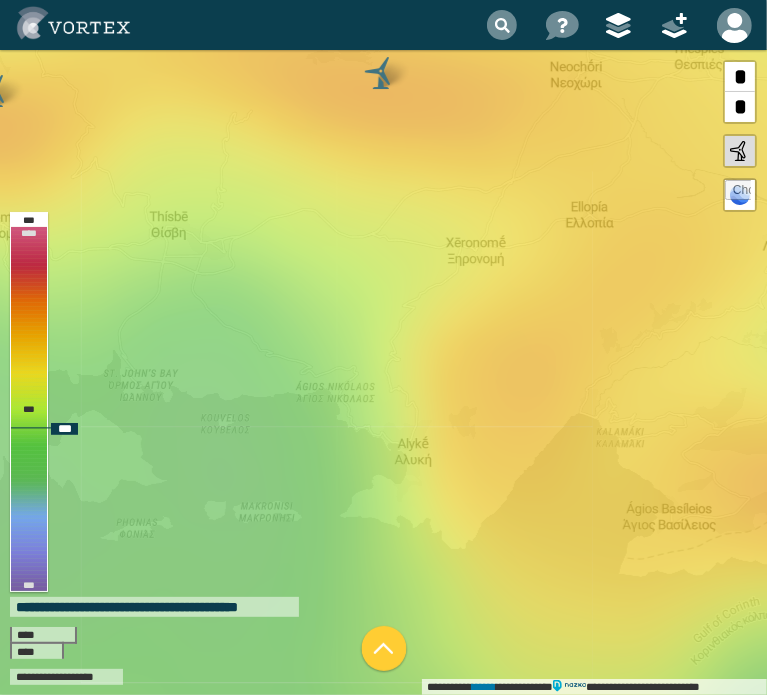 click on "**********" at bounding box center [383, 372] 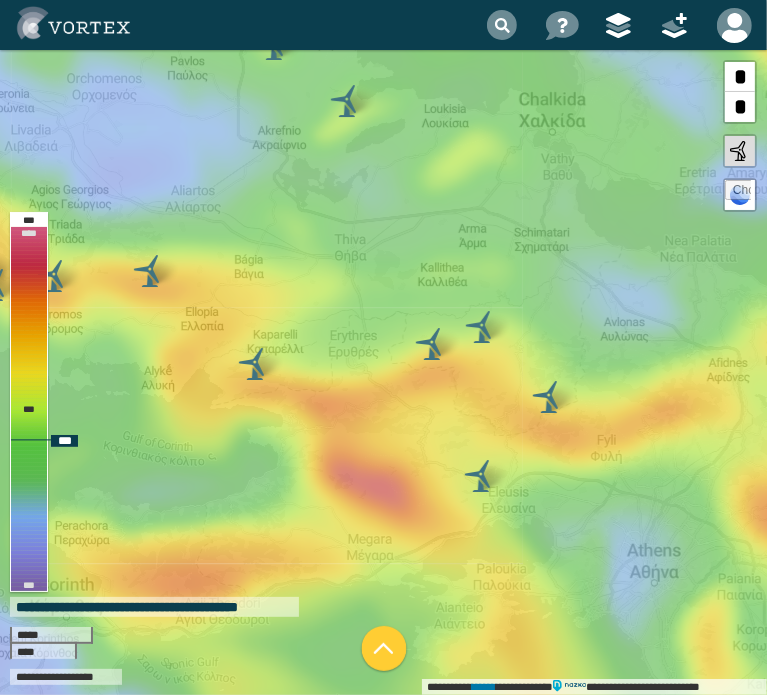 drag, startPoint x: 352, startPoint y: 517, endPoint x: 272, endPoint y: 451, distance: 103.711136 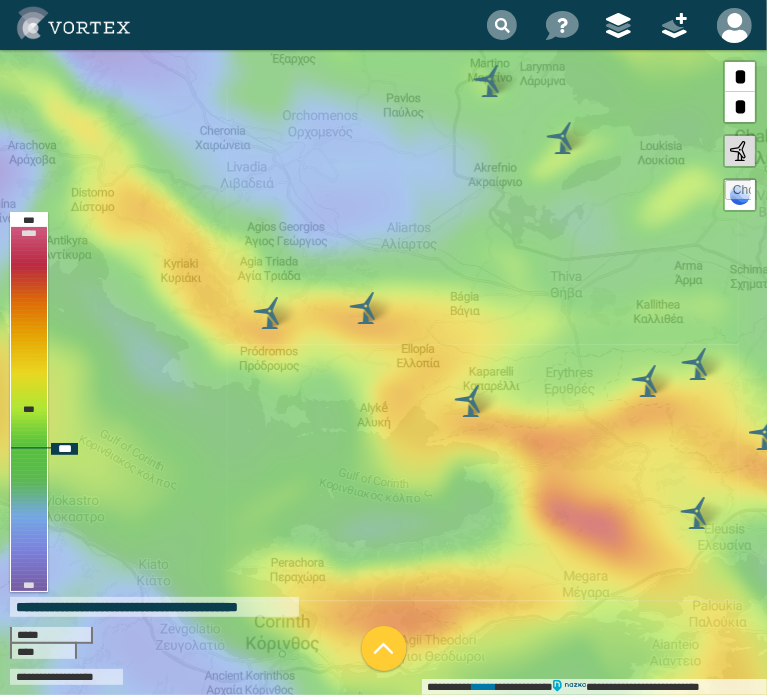 drag, startPoint x: 119, startPoint y: 434, endPoint x: 340, endPoint y: 474, distance: 224.59074 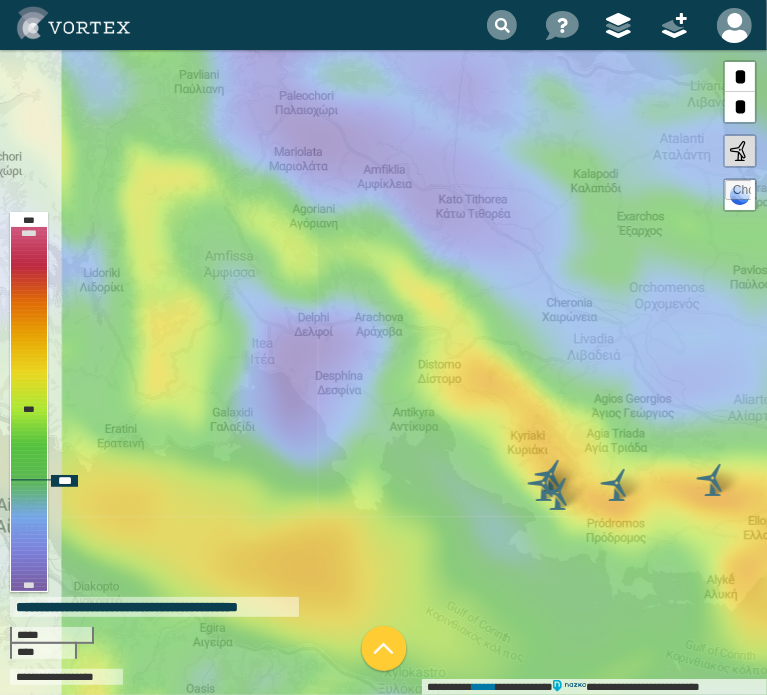 drag, startPoint x: 121, startPoint y: 306, endPoint x: 464, endPoint y: 475, distance: 382.37418 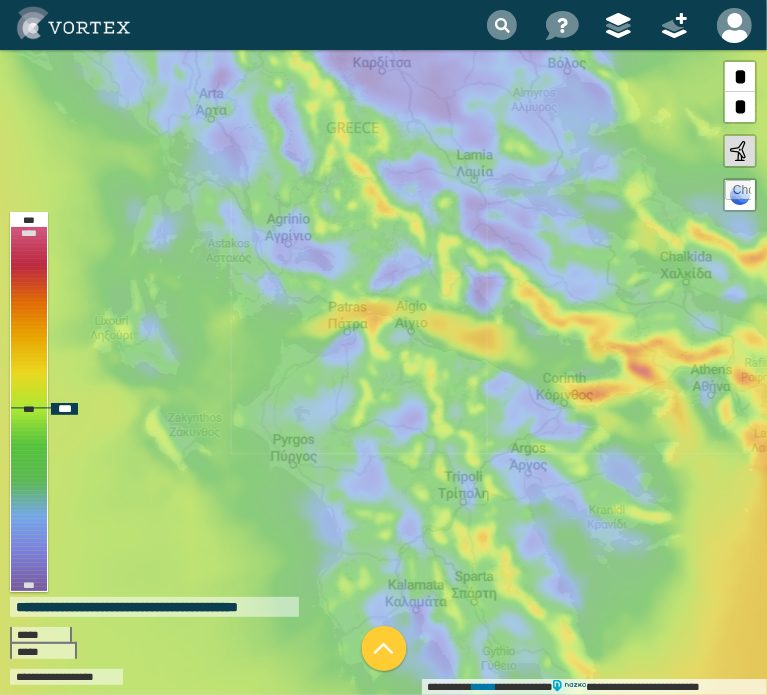 drag, startPoint x: 223, startPoint y: 503, endPoint x: 427, endPoint y: 382, distance: 237.18558 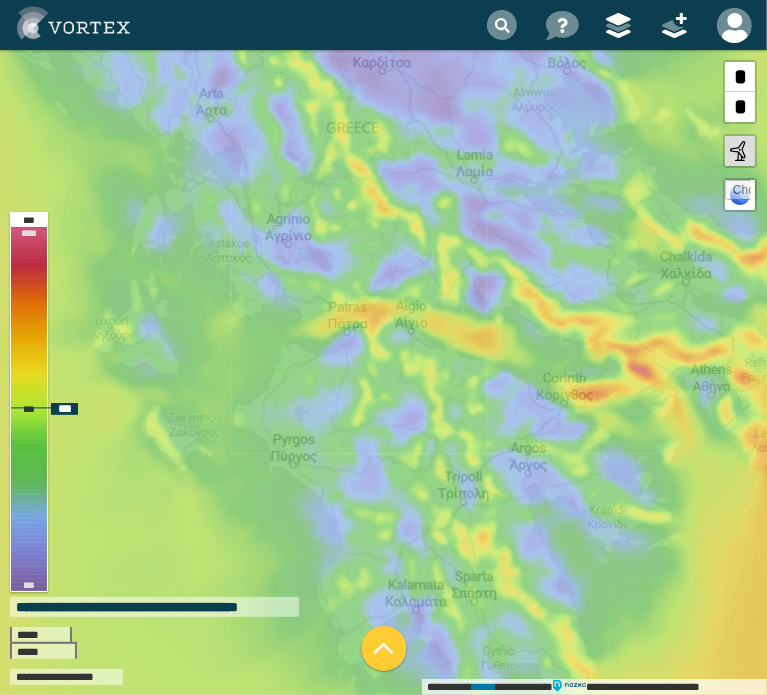click on "**********" at bounding box center (383, 372) 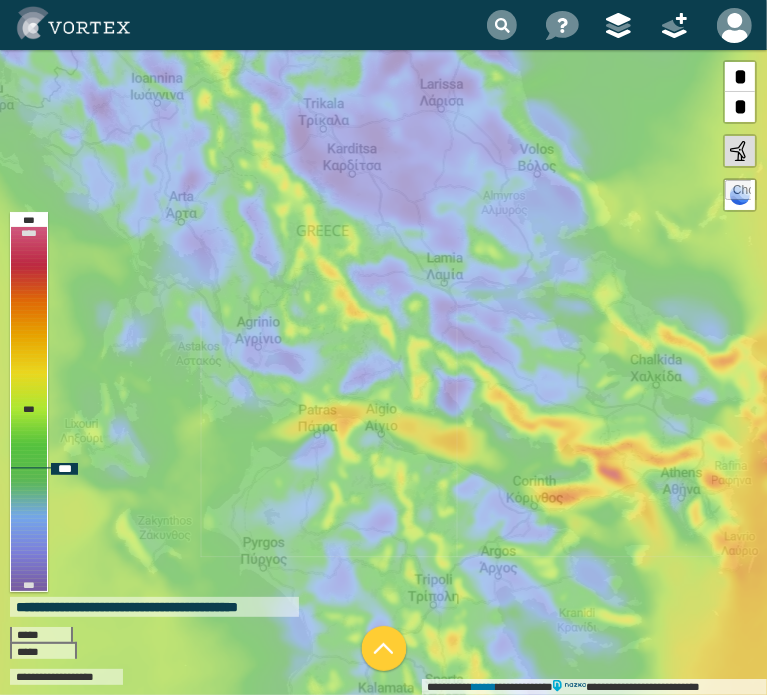 drag, startPoint x: 258, startPoint y: 268, endPoint x: 228, endPoint y: 388, distance: 123.69317 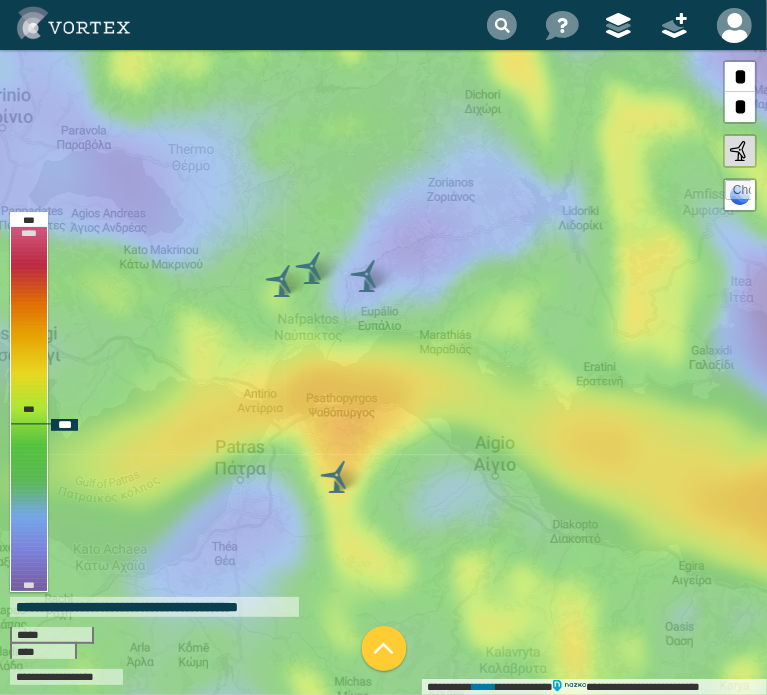 drag, startPoint x: 408, startPoint y: 467, endPoint x: 141, endPoint y: 411, distance: 272.80945 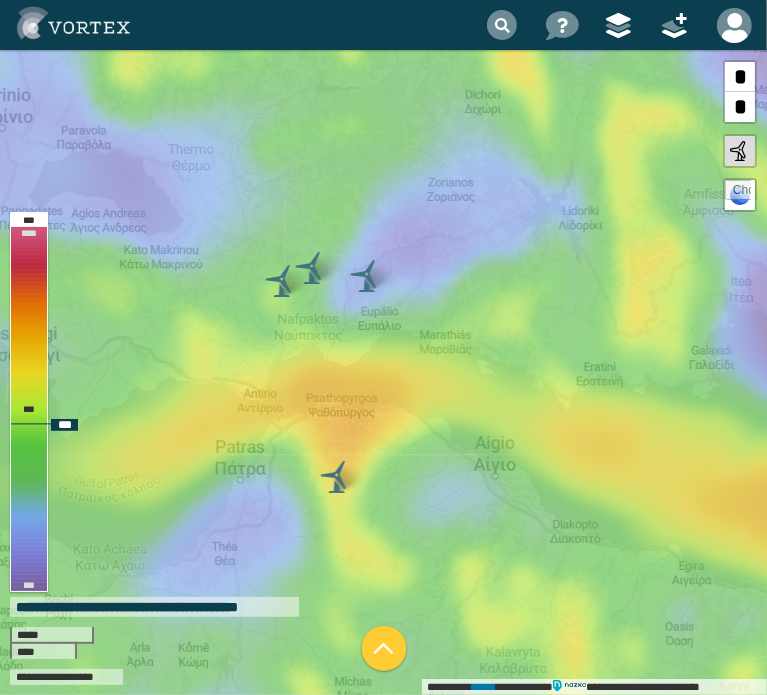click on "**********" at bounding box center [383, 372] 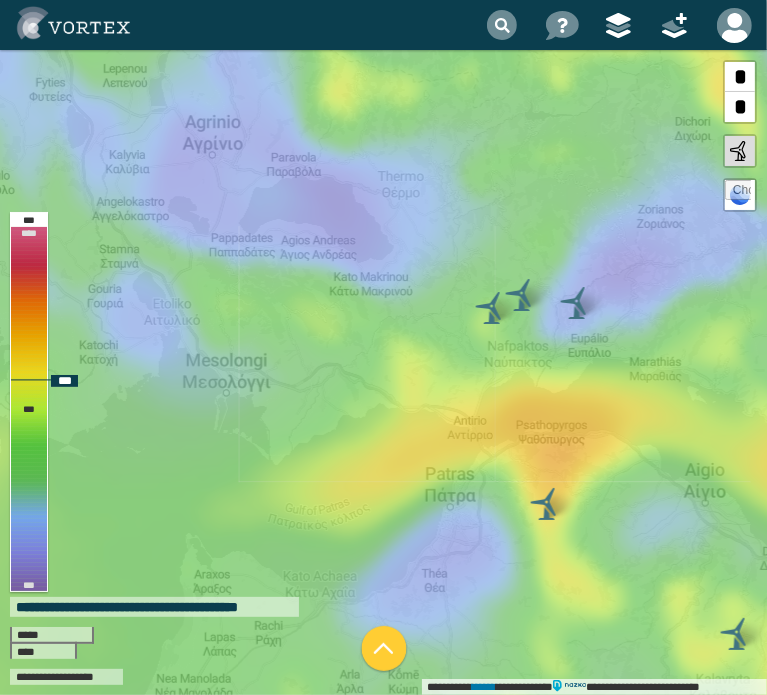 drag, startPoint x: 285, startPoint y: 428, endPoint x: 495, endPoint y: 455, distance: 211.7286 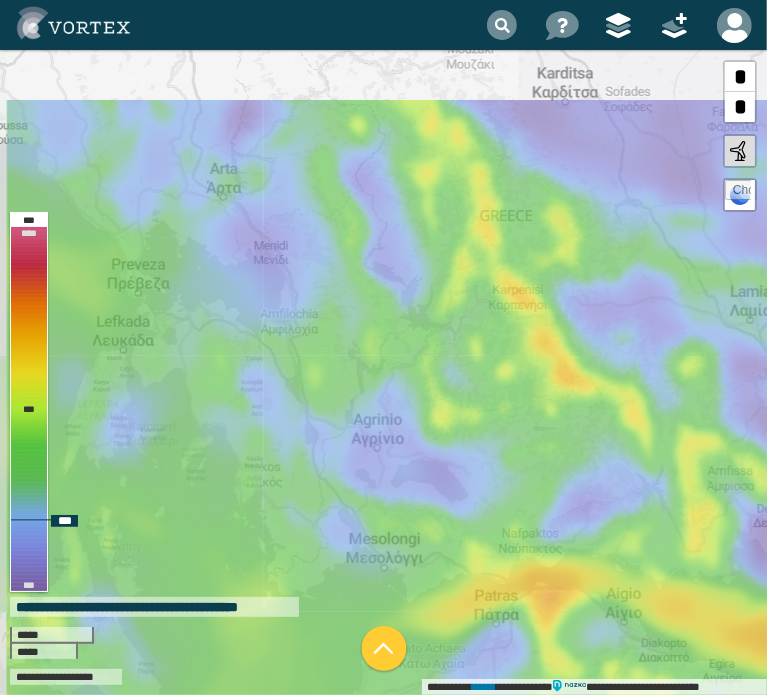 drag, startPoint x: 234, startPoint y: 395, endPoint x: 340, endPoint y: 544, distance: 182.85786 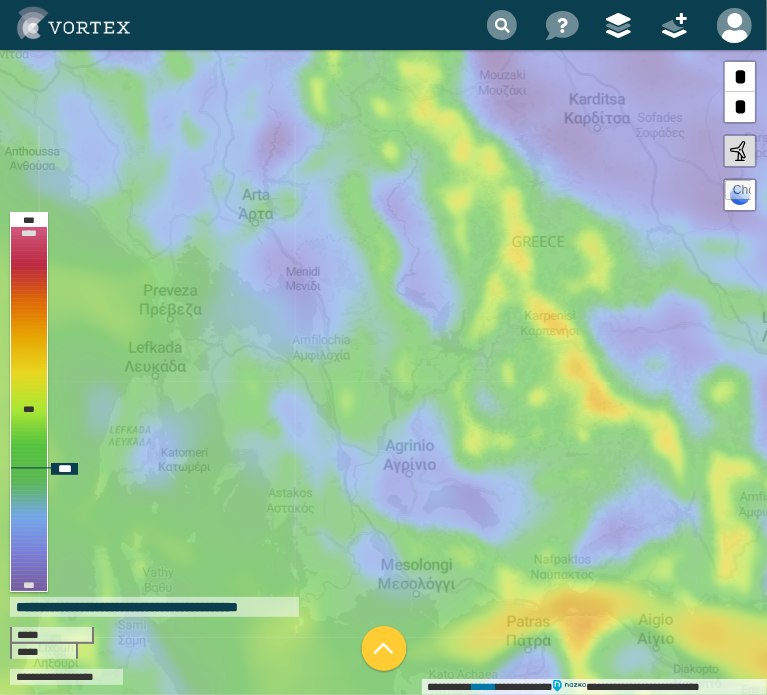 drag, startPoint x: 257, startPoint y: 335, endPoint x: 242, endPoint y: 366, distance: 34.43835 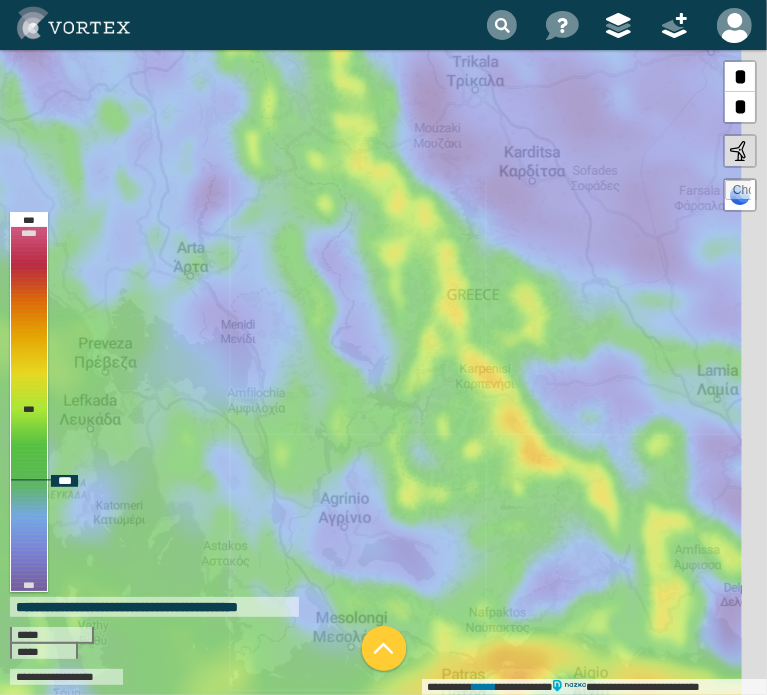 drag, startPoint x: 339, startPoint y: 318, endPoint x: 309, endPoint y: 375, distance: 64.412735 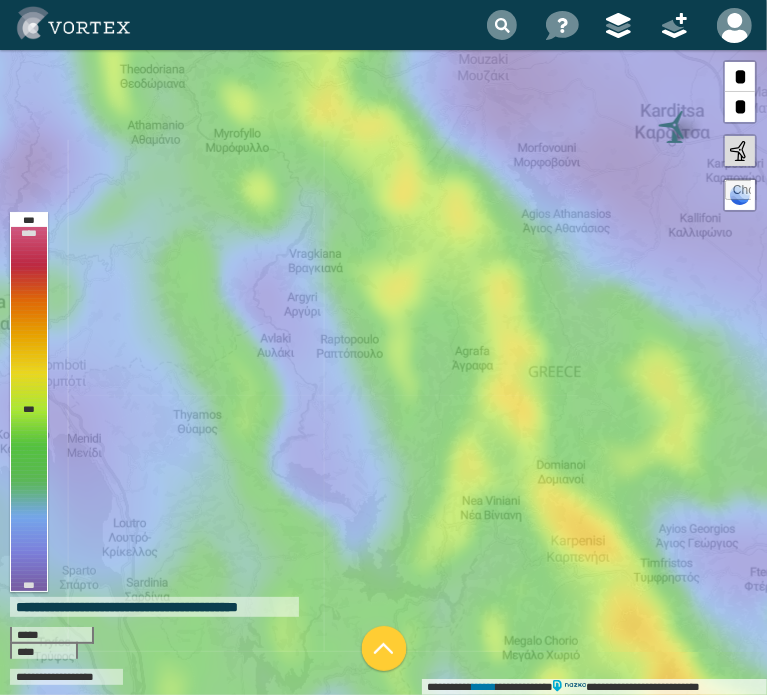drag, startPoint x: -47, startPoint y: 352, endPoint x: -29, endPoint y: 395, distance: 46.615448 